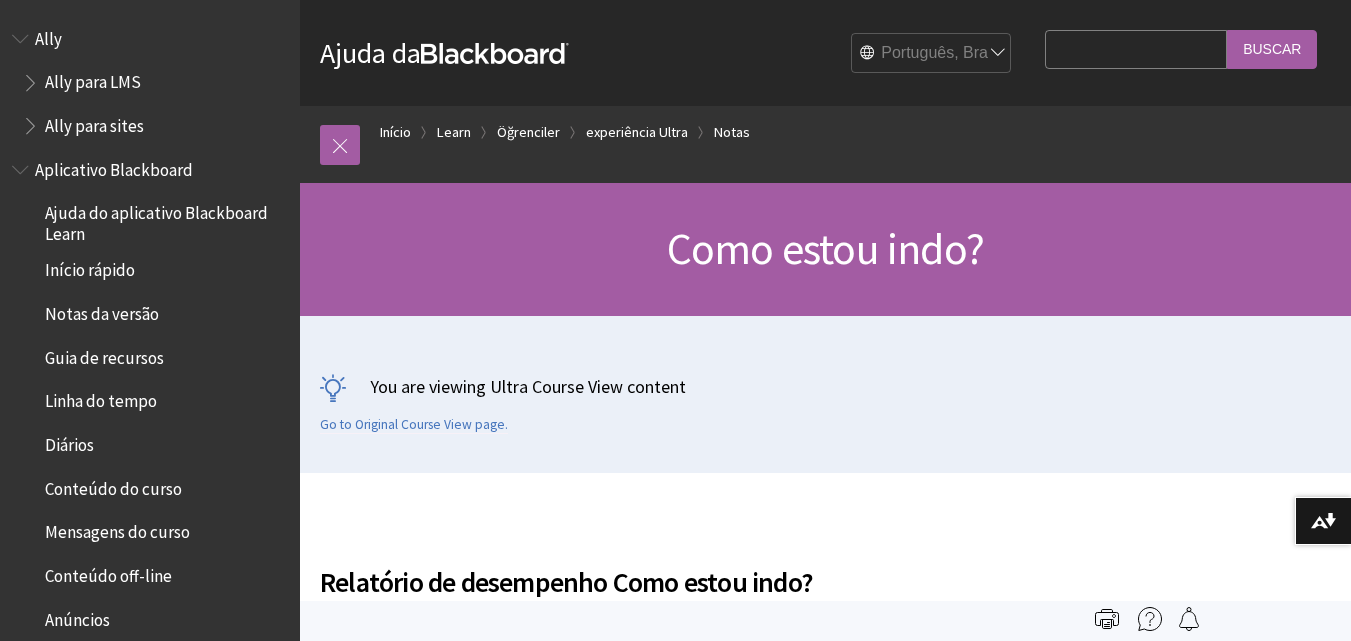 scroll, scrollTop: 0, scrollLeft: 0, axis: both 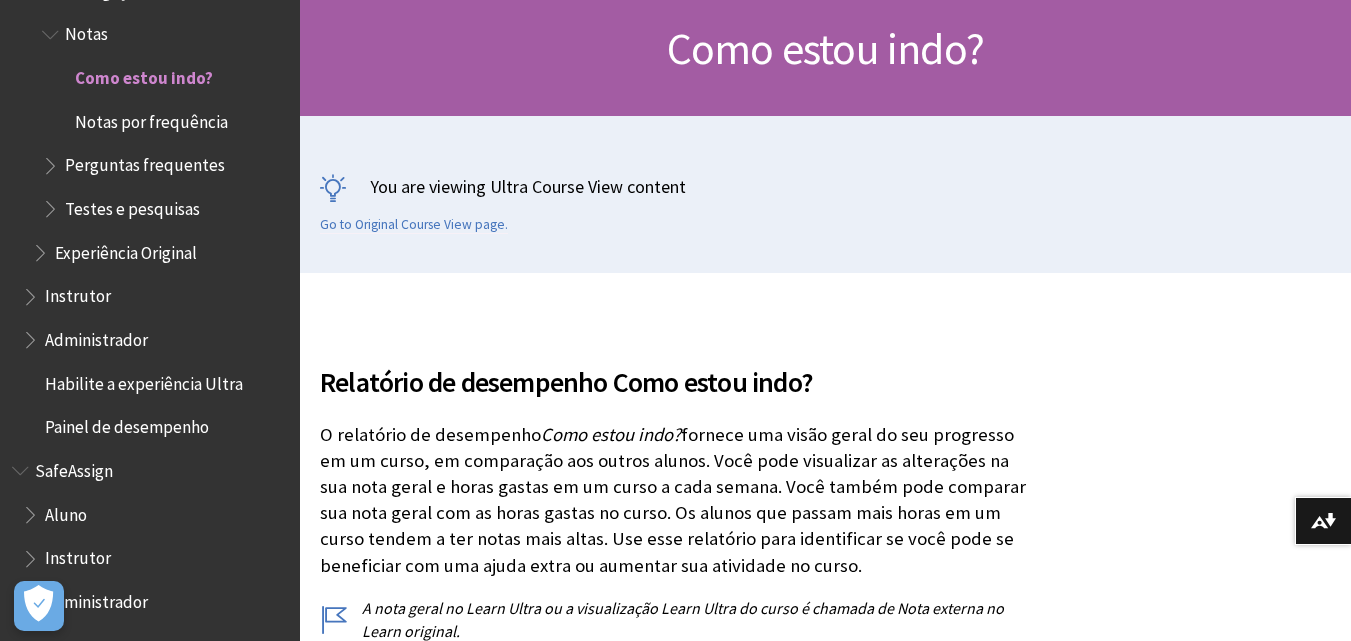 click on "Painel de desempenho" at bounding box center (127, 424) 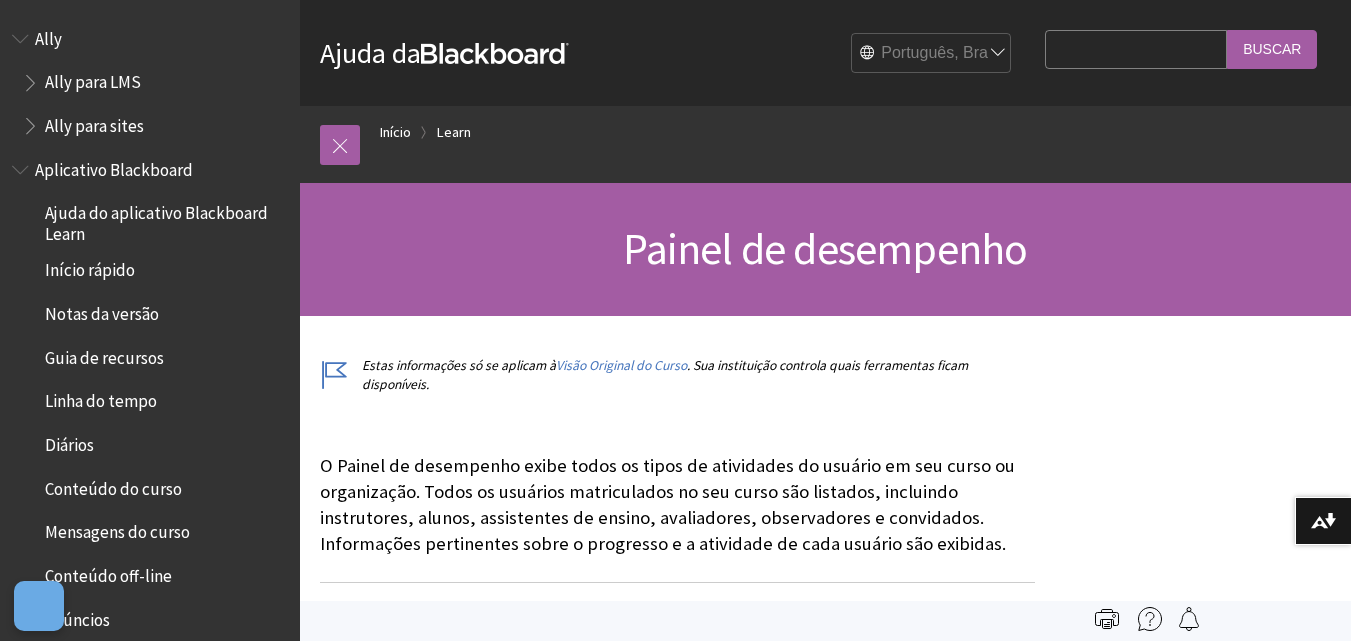 scroll, scrollTop: 0, scrollLeft: 0, axis: both 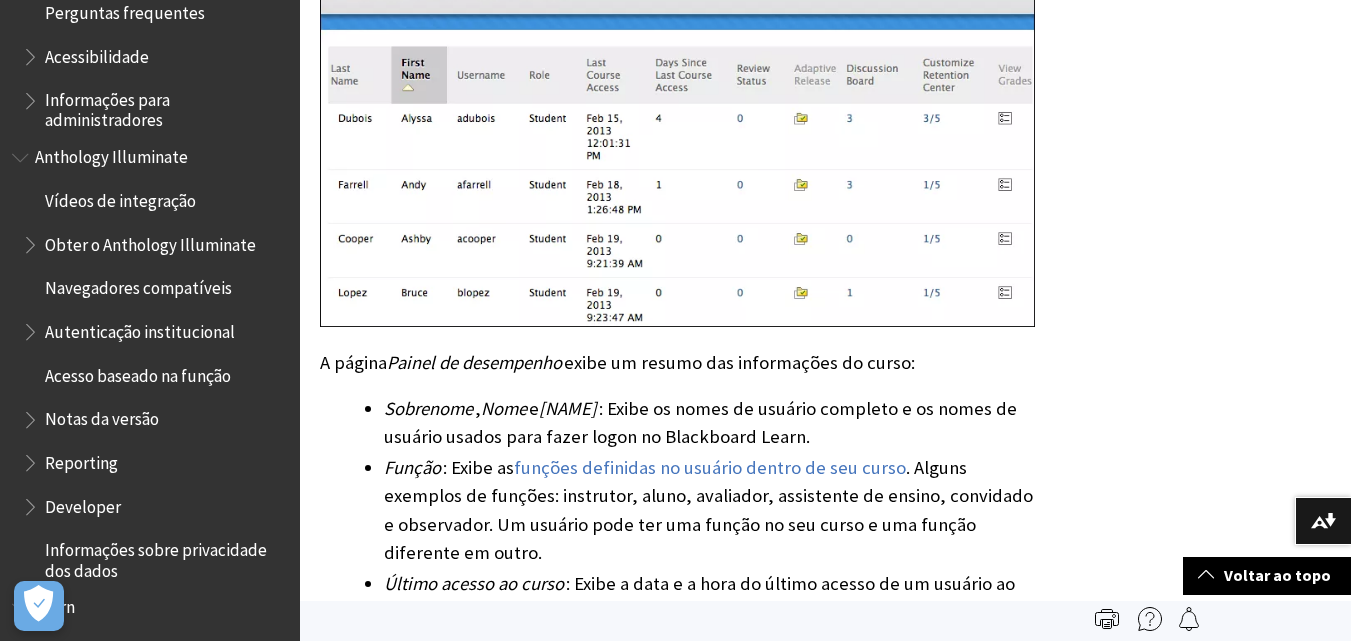 click on "Acesso baseado na função" at bounding box center (138, 372) 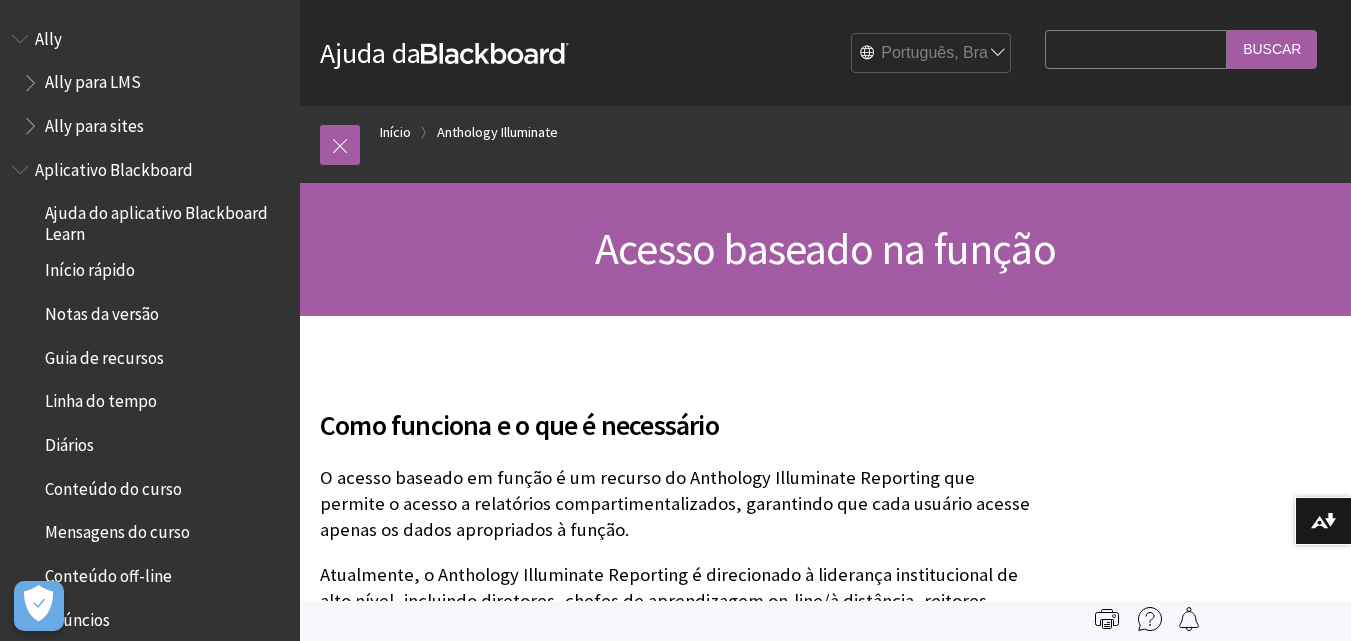 scroll, scrollTop: 497, scrollLeft: 0, axis: vertical 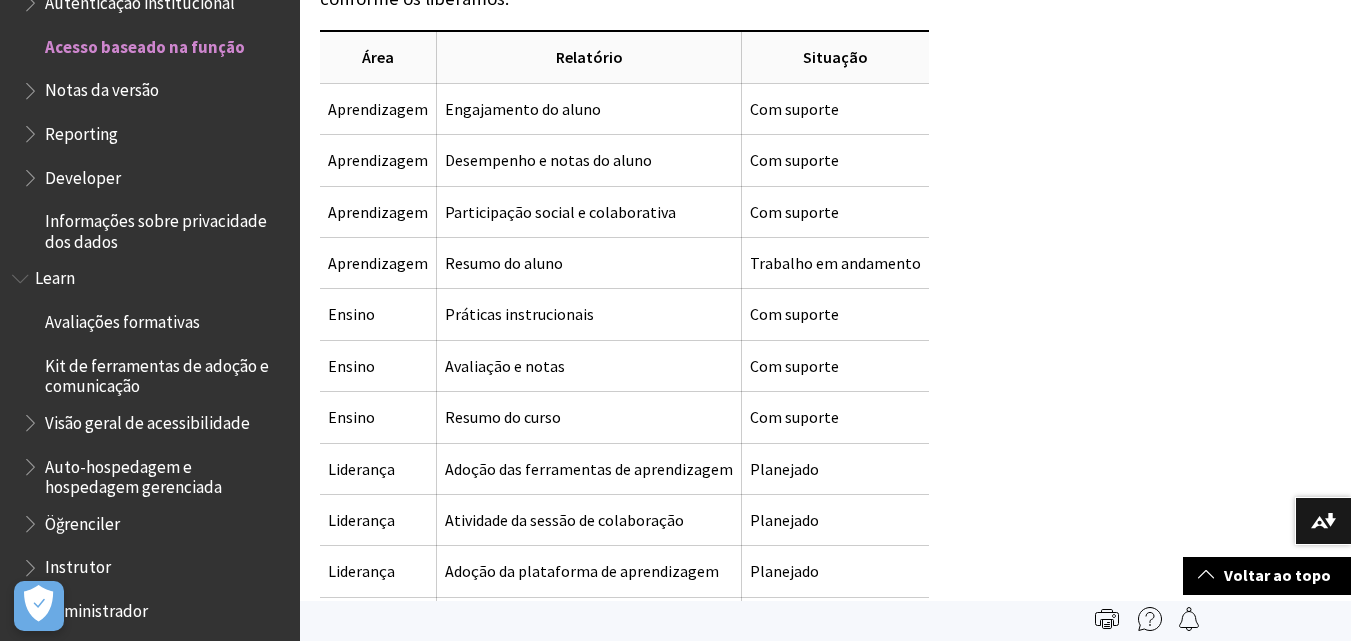 click on "Avaliações formativas" at bounding box center (122, 318) 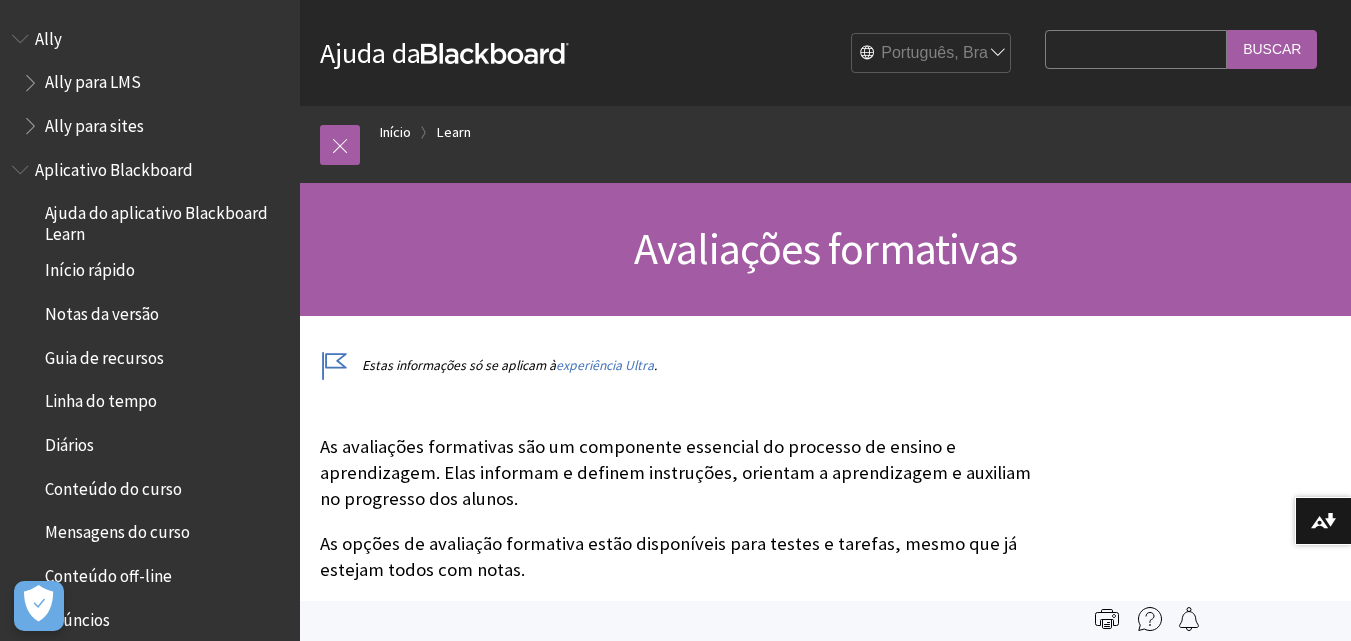 scroll, scrollTop: 0, scrollLeft: 0, axis: both 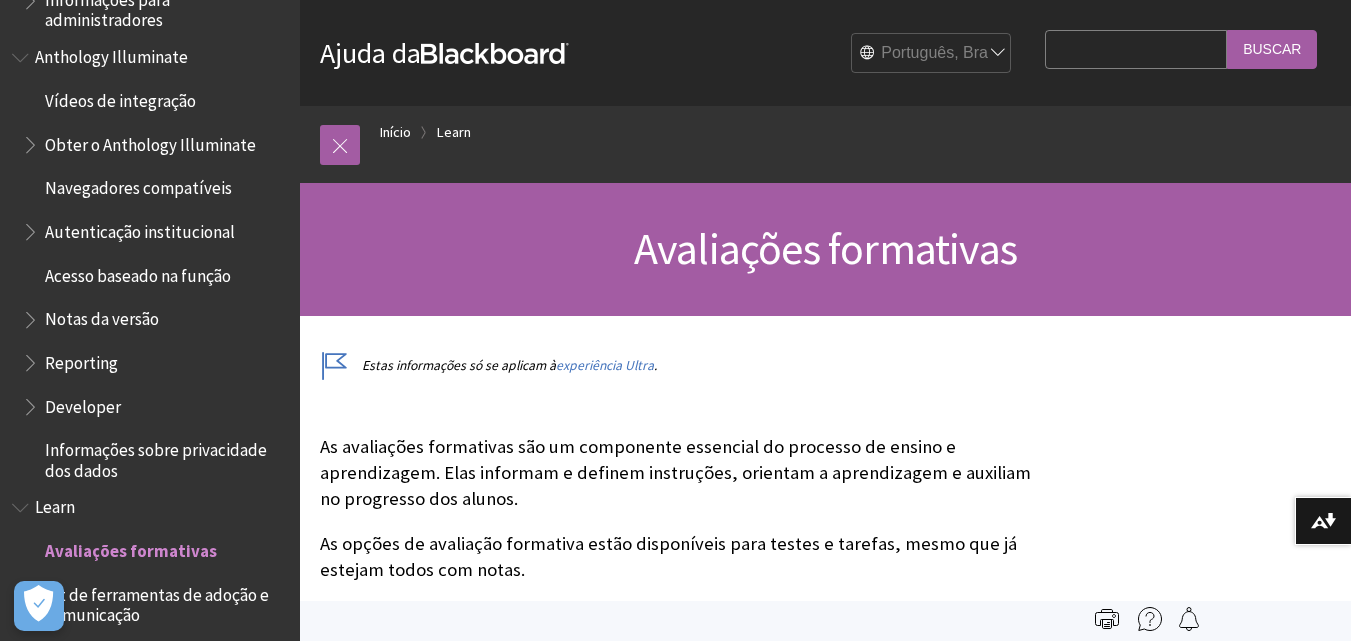 click on "Notas da versão" at bounding box center [102, 316] 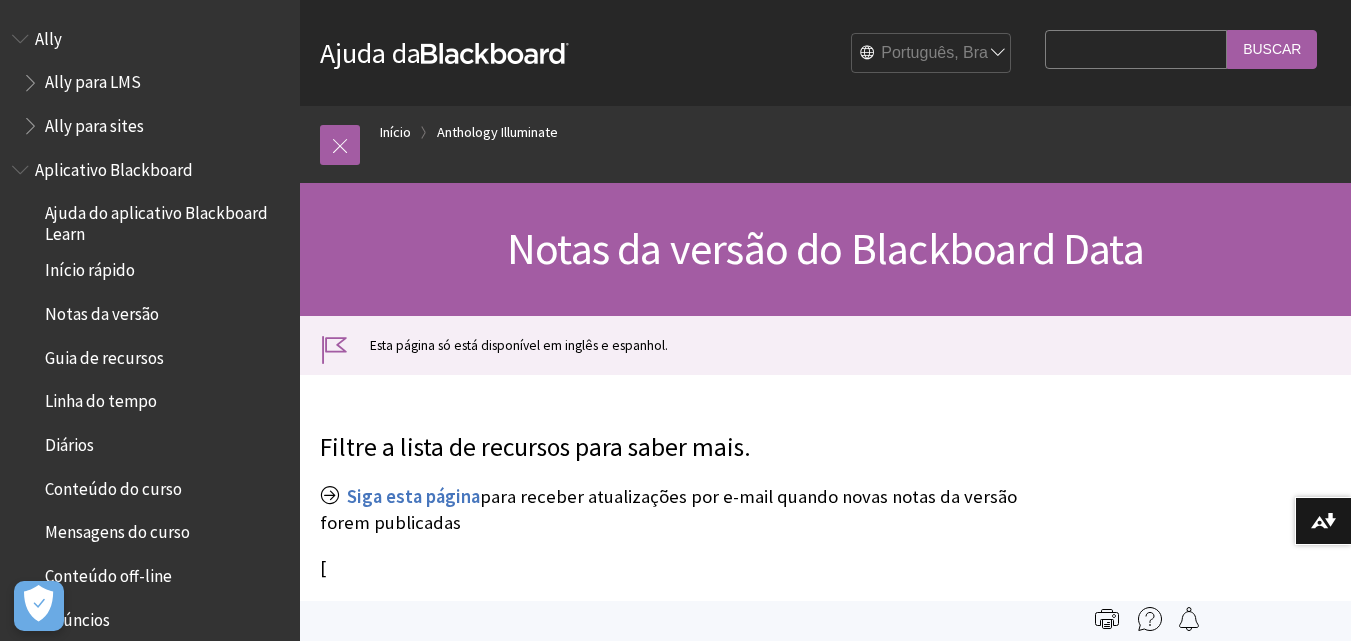 scroll, scrollTop: 0, scrollLeft: 0, axis: both 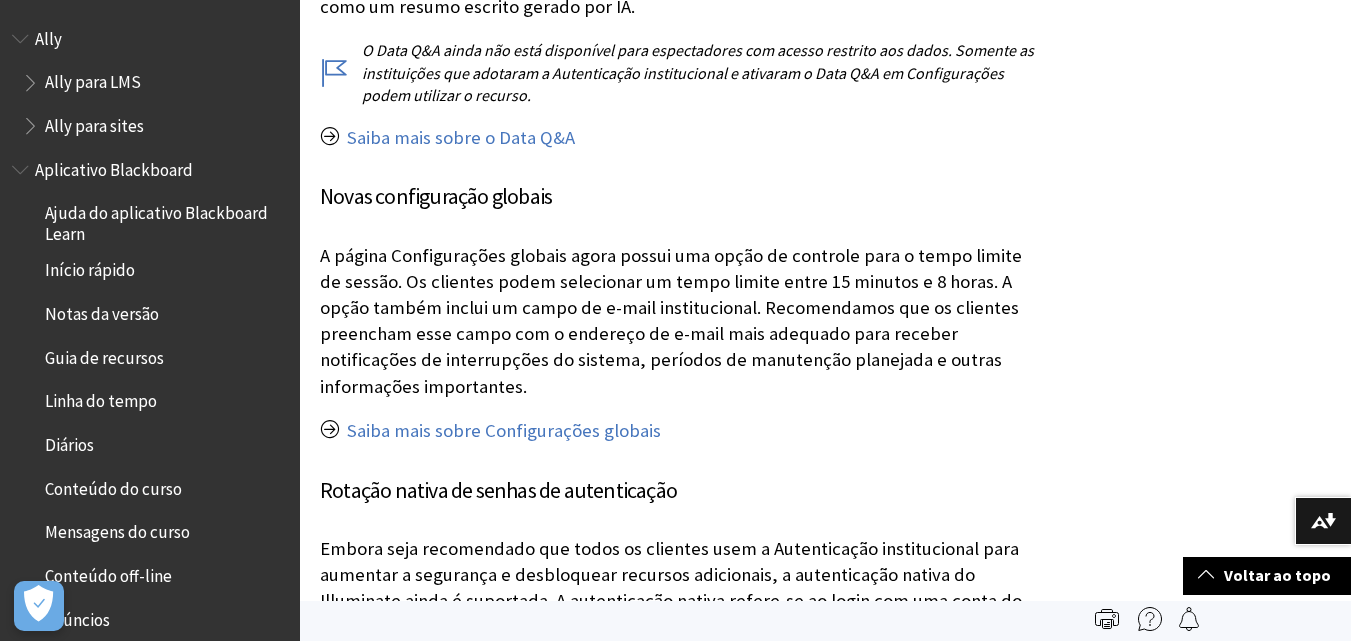 click on "Notas da versão" at bounding box center [102, 310] 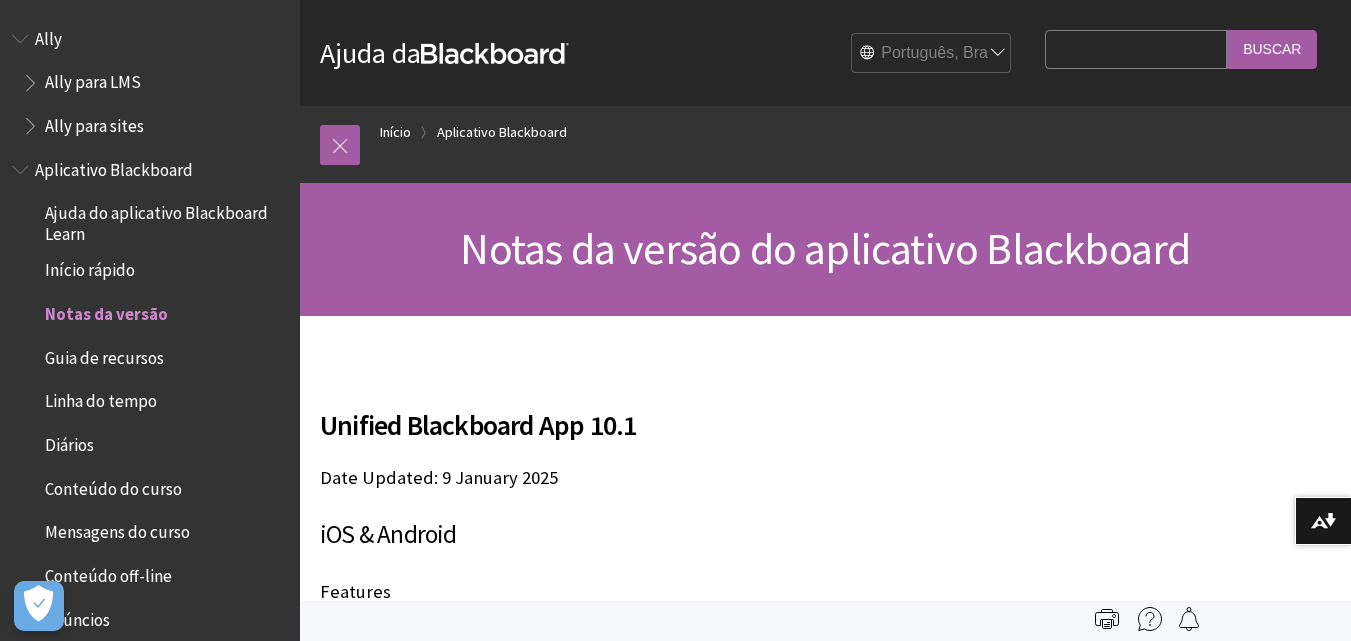 scroll, scrollTop: 0, scrollLeft: 0, axis: both 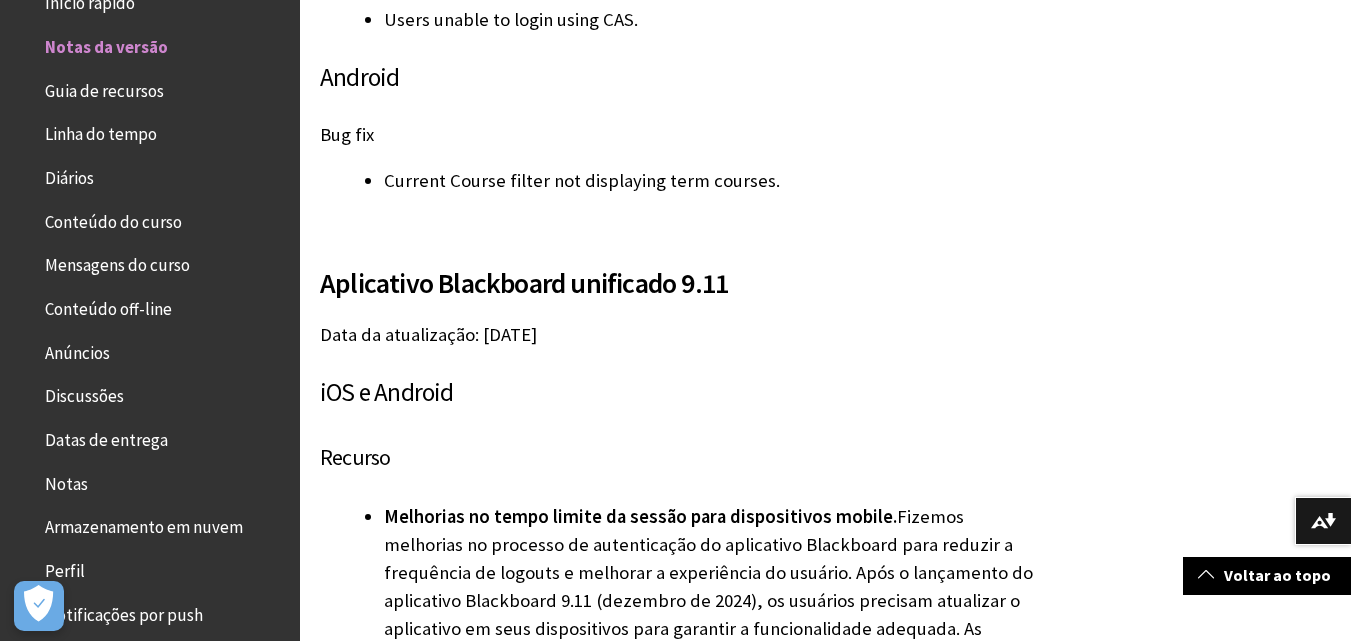 click on "Notas" at bounding box center (66, 480) 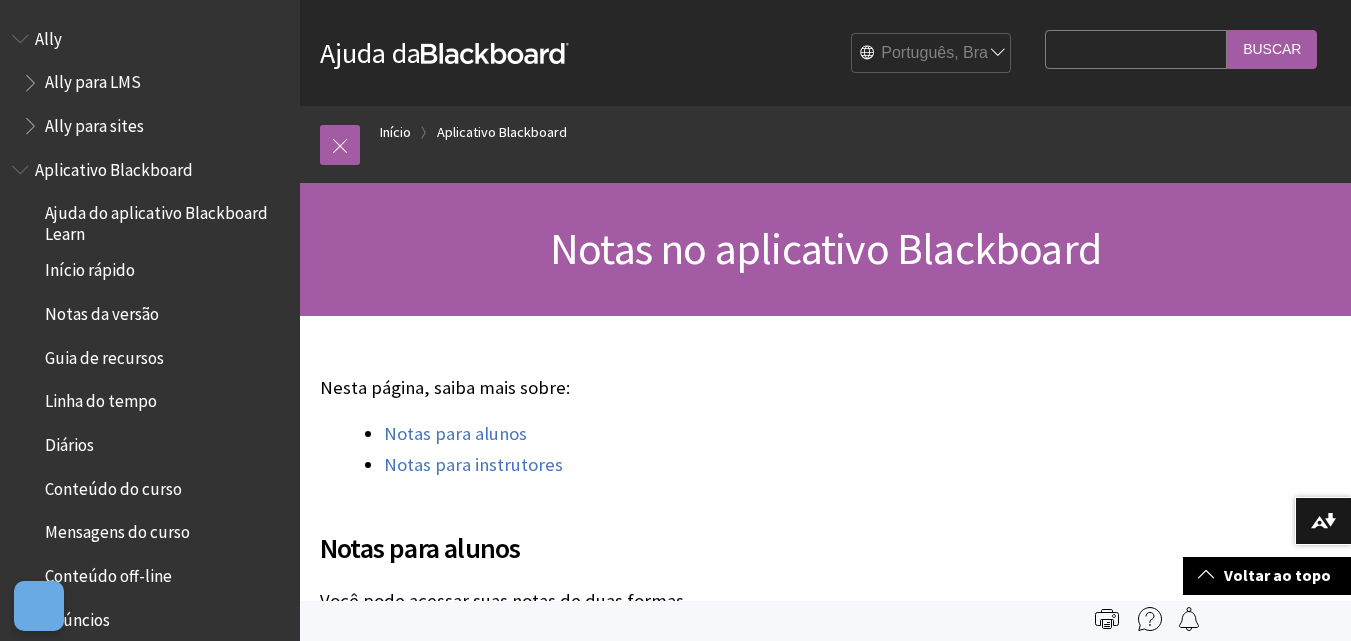 scroll, scrollTop: 400, scrollLeft: 0, axis: vertical 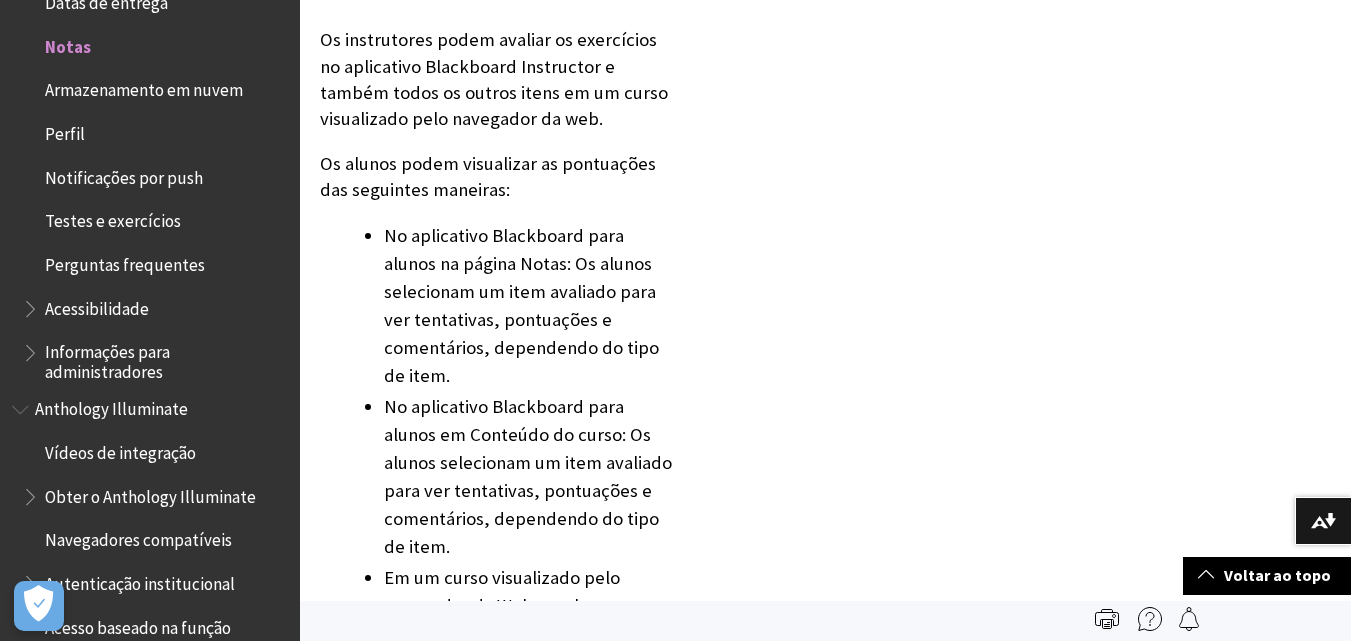 click on "Notificações por push" at bounding box center [124, 174] 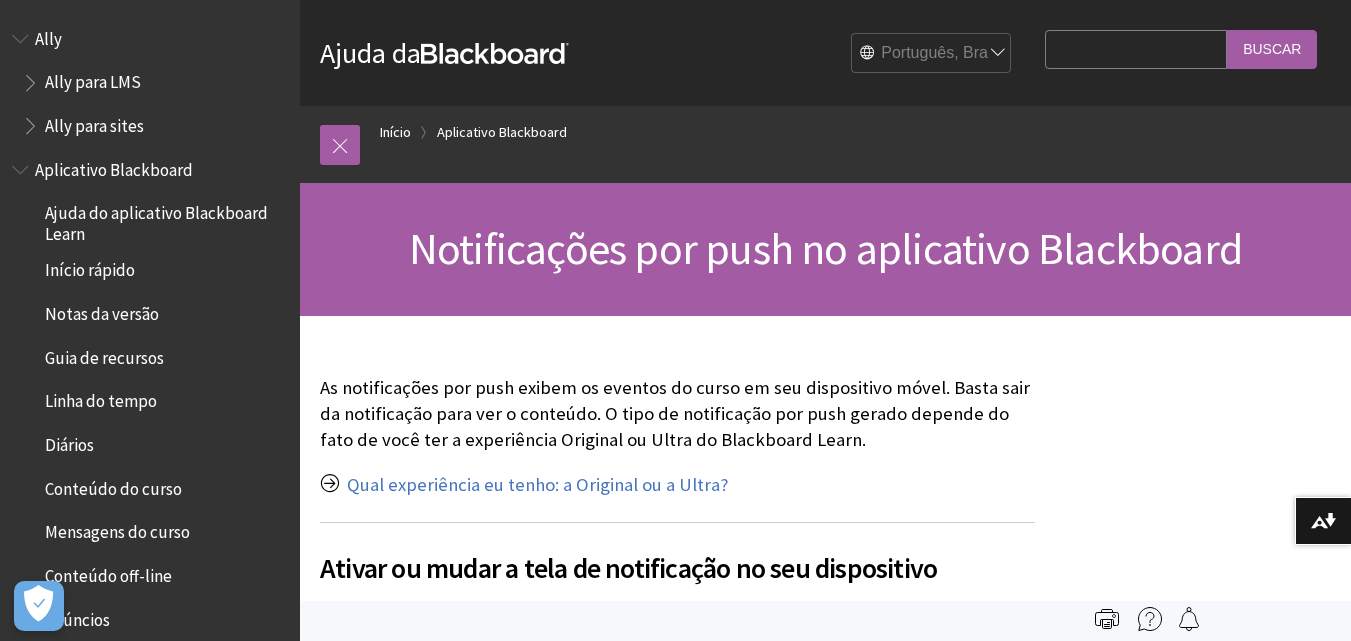 scroll, scrollTop: 0, scrollLeft: 0, axis: both 